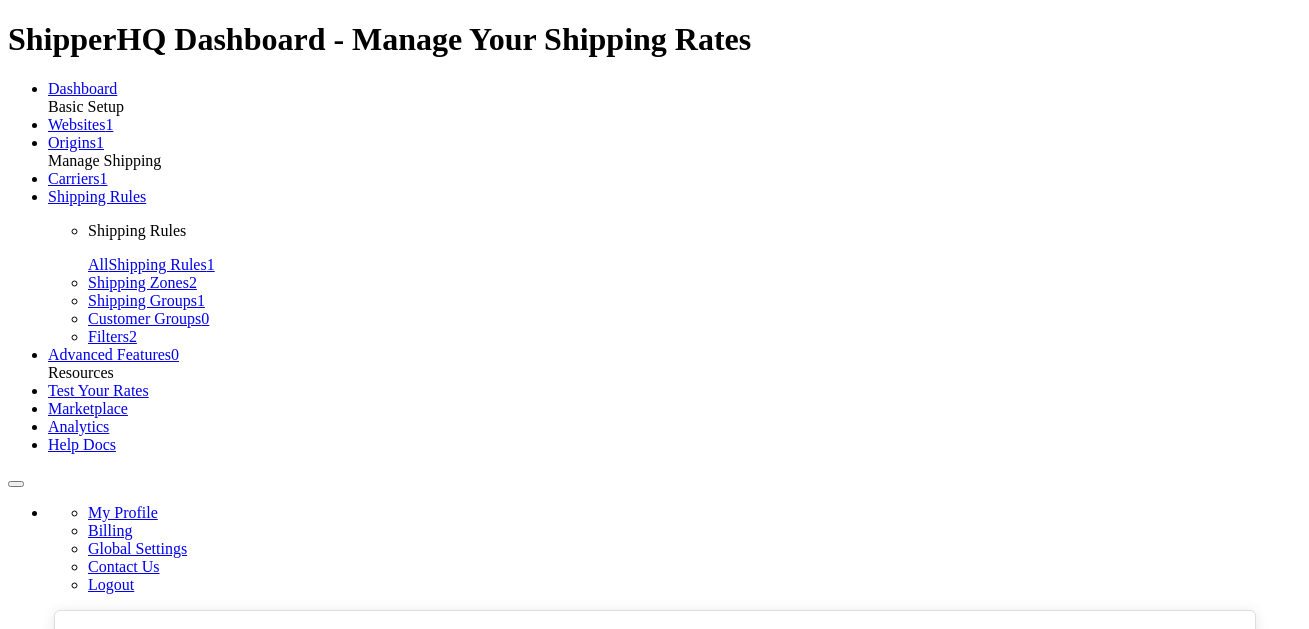 scroll, scrollTop: 0, scrollLeft: 0, axis: both 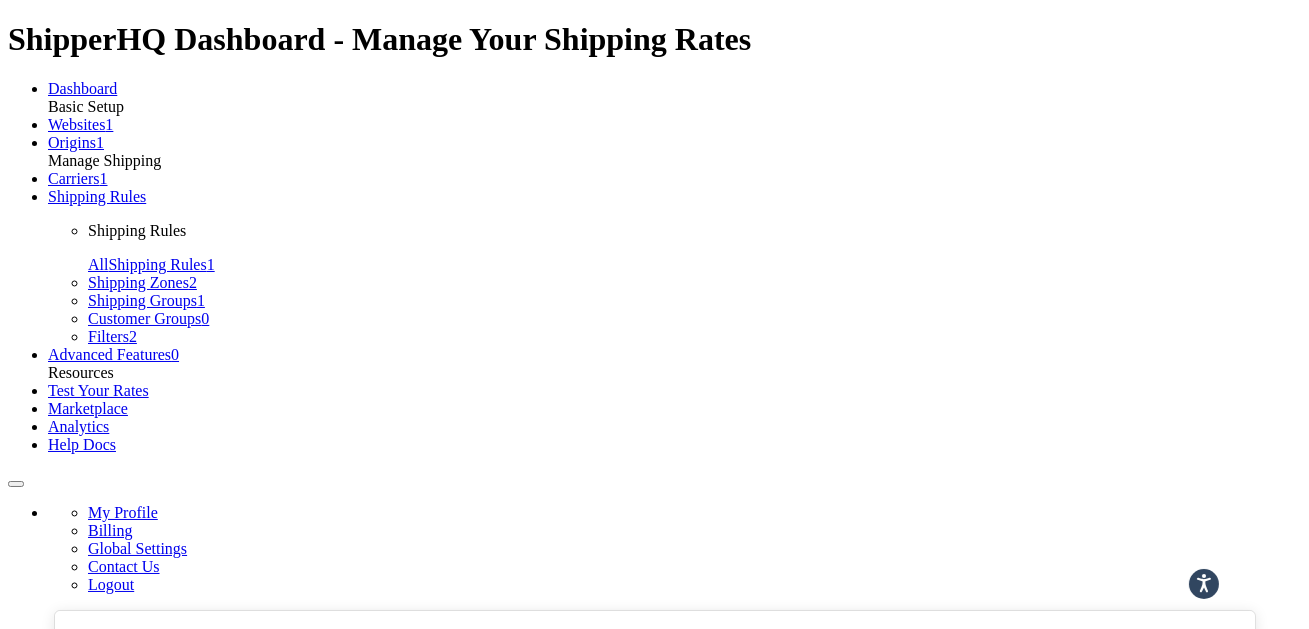 click on "Billing" at bounding box center [110, 530] 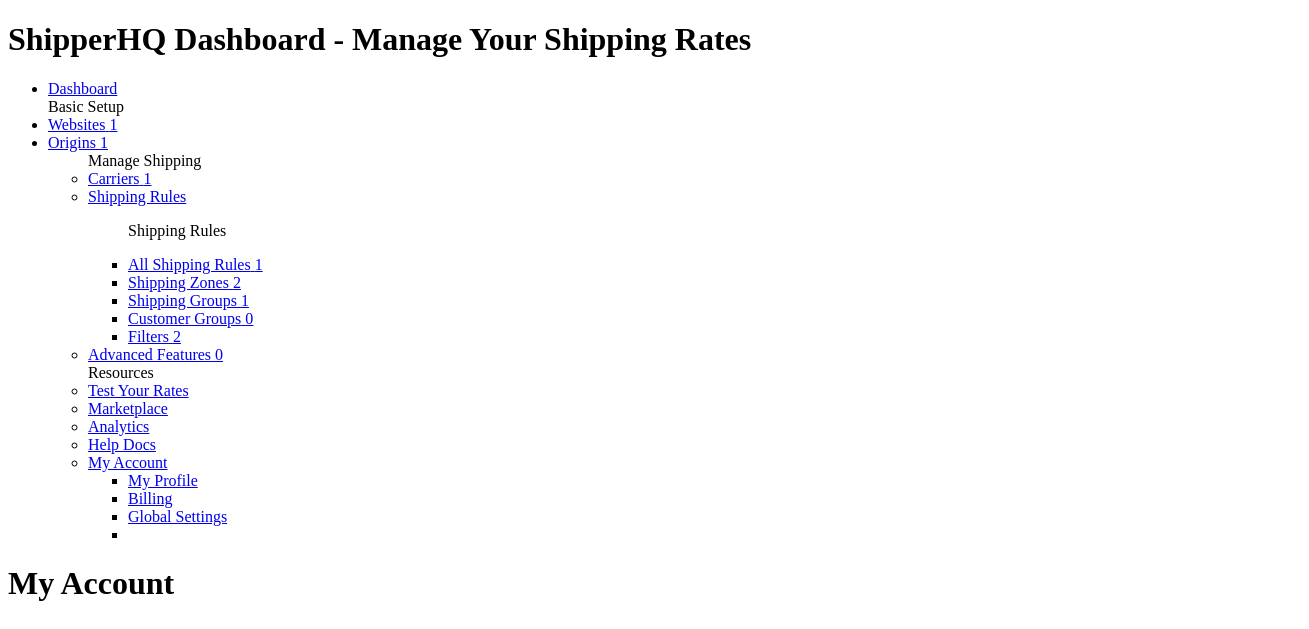 scroll, scrollTop: 0, scrollLeft: 0, axis: both 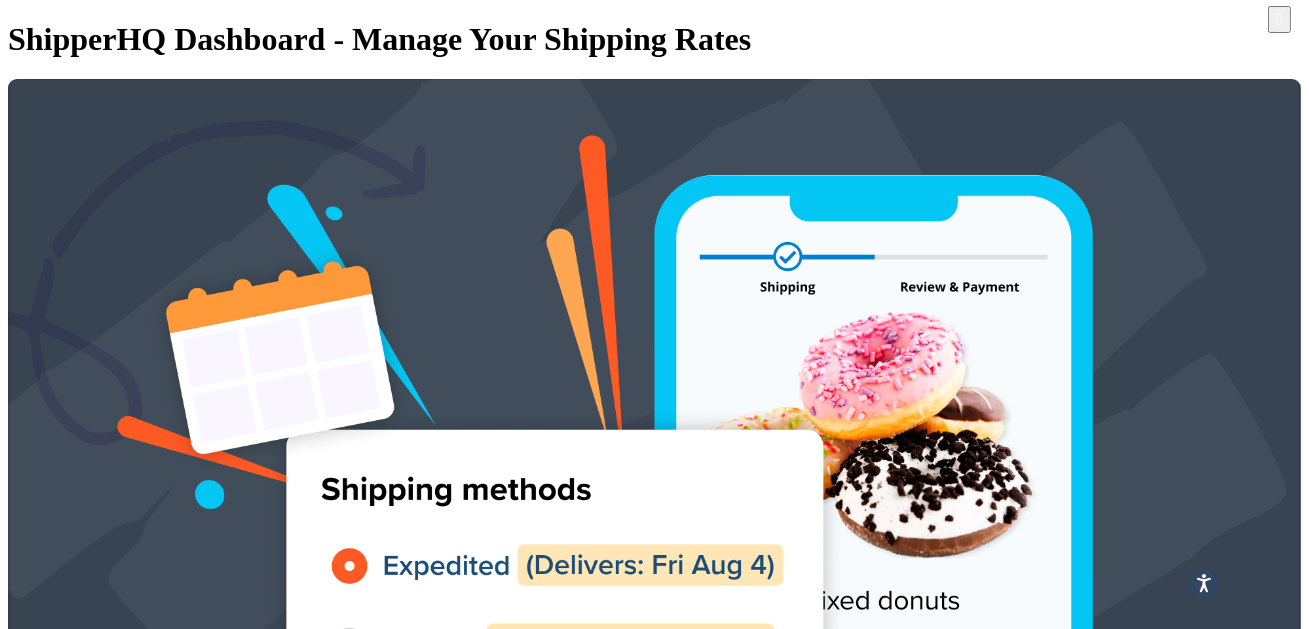 click on "View Analytics" at bounding box center [1237, 8499] 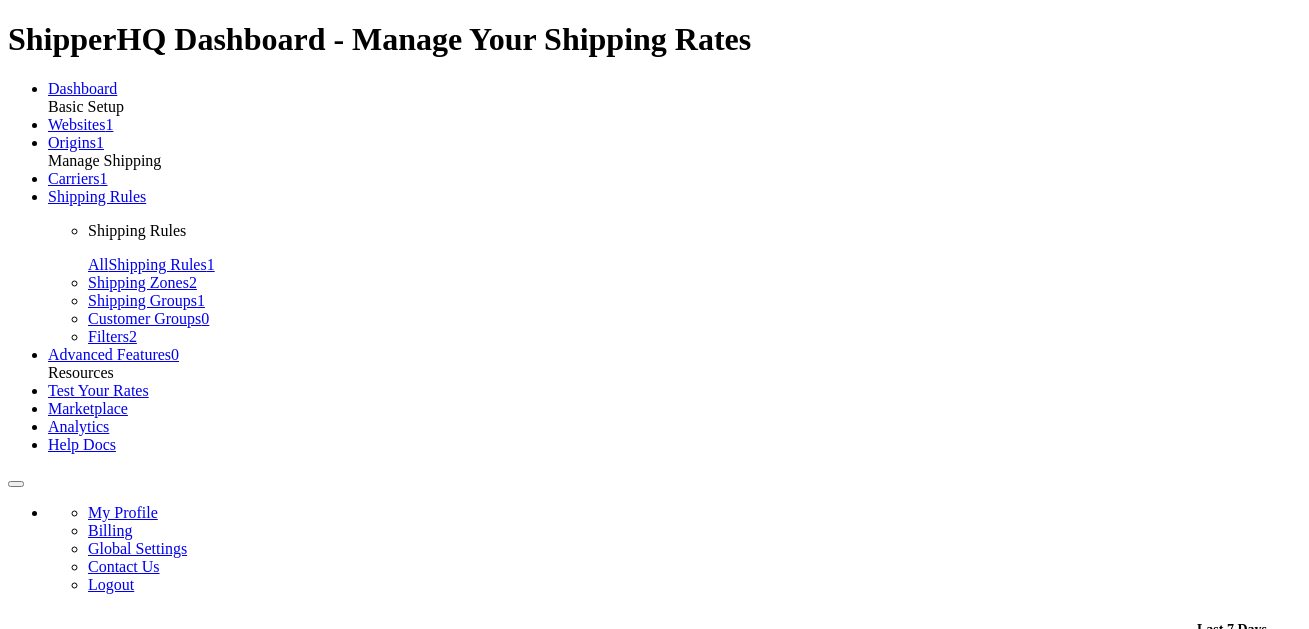 scroll, scrollTop: 0, scrollLeft: 0, axis: both 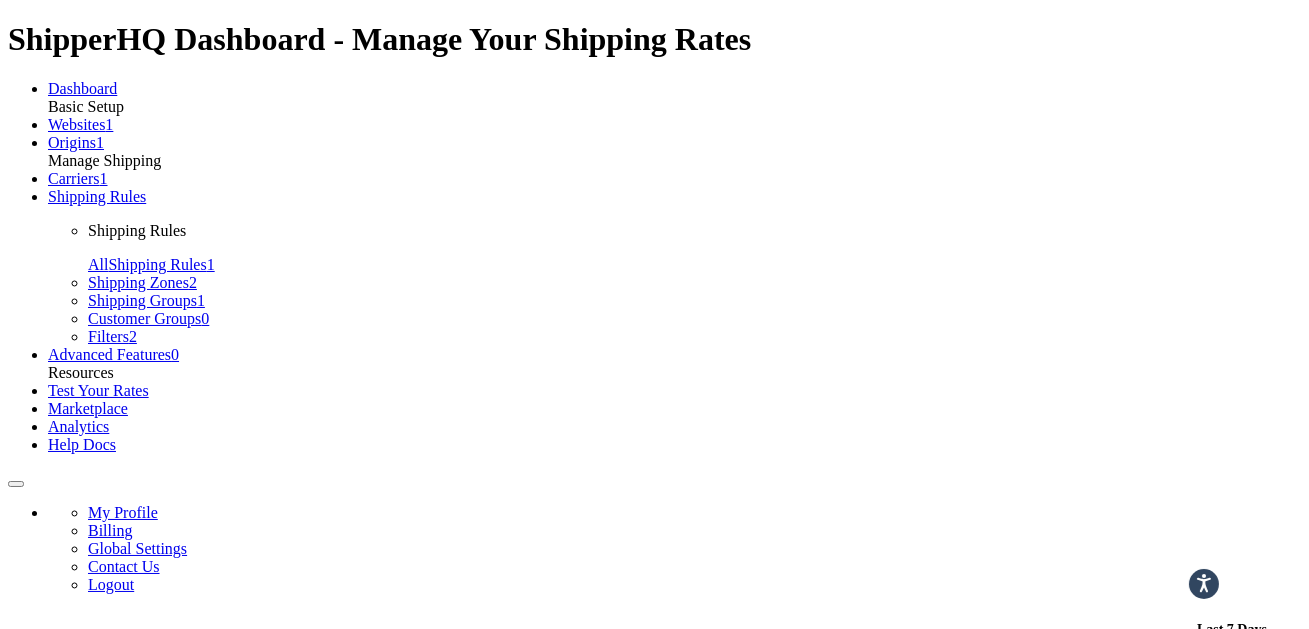 click on "Last 24 Hours Last 7 Days Last 30 Days Last 3 Months Last 6 Months Last 12 Months" at bounding box center (1249, 630) 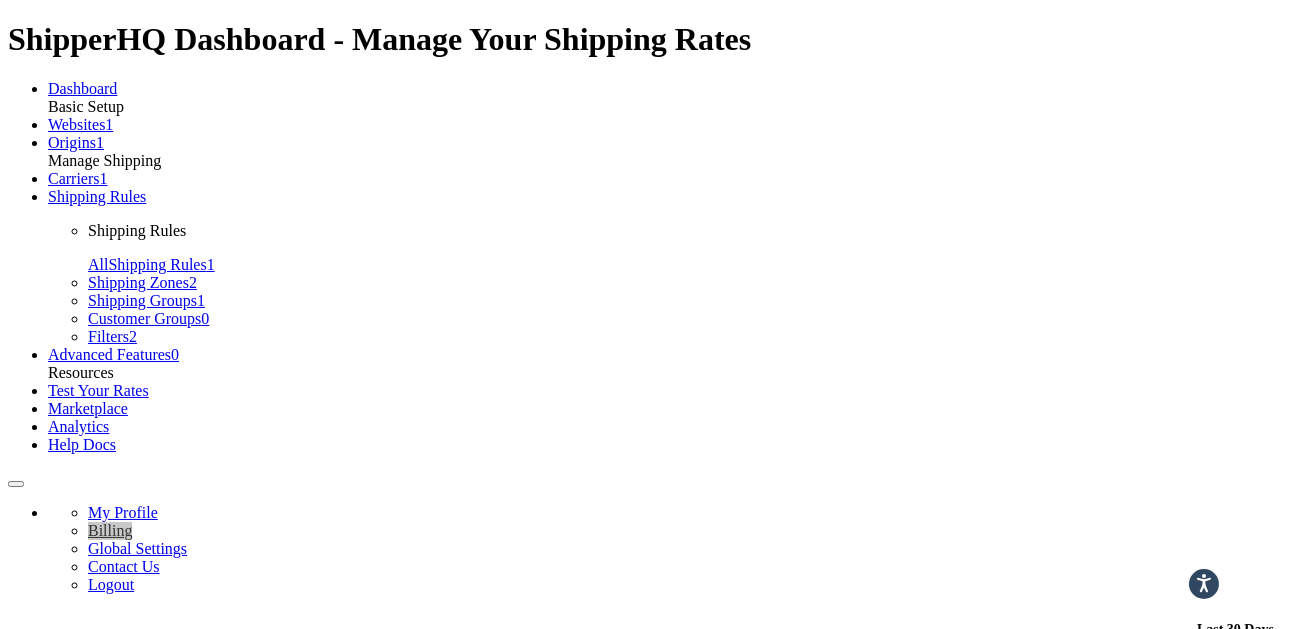 drag, startPoint x: 1136, startPoint y: 116, endPoint x: 916, endPoint y: 19, distance: 240.43503 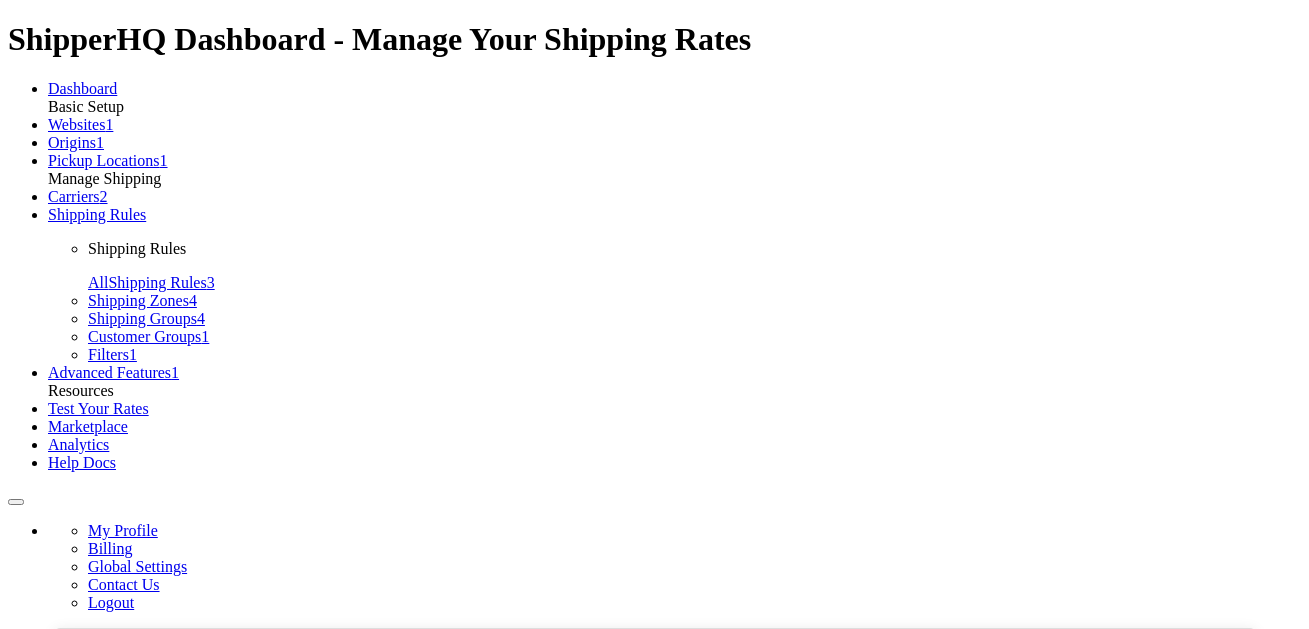scroll, scrollTop: 0, scrollLeft: 0, axis: both 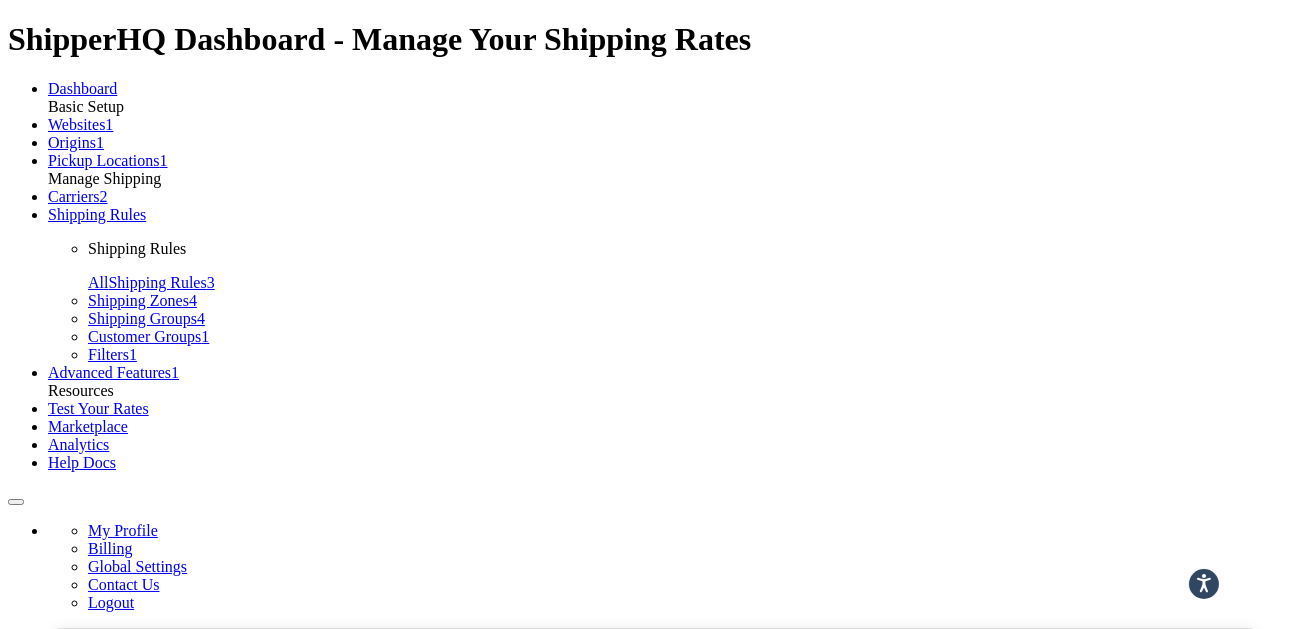 click at bounding box center (16, 3464) 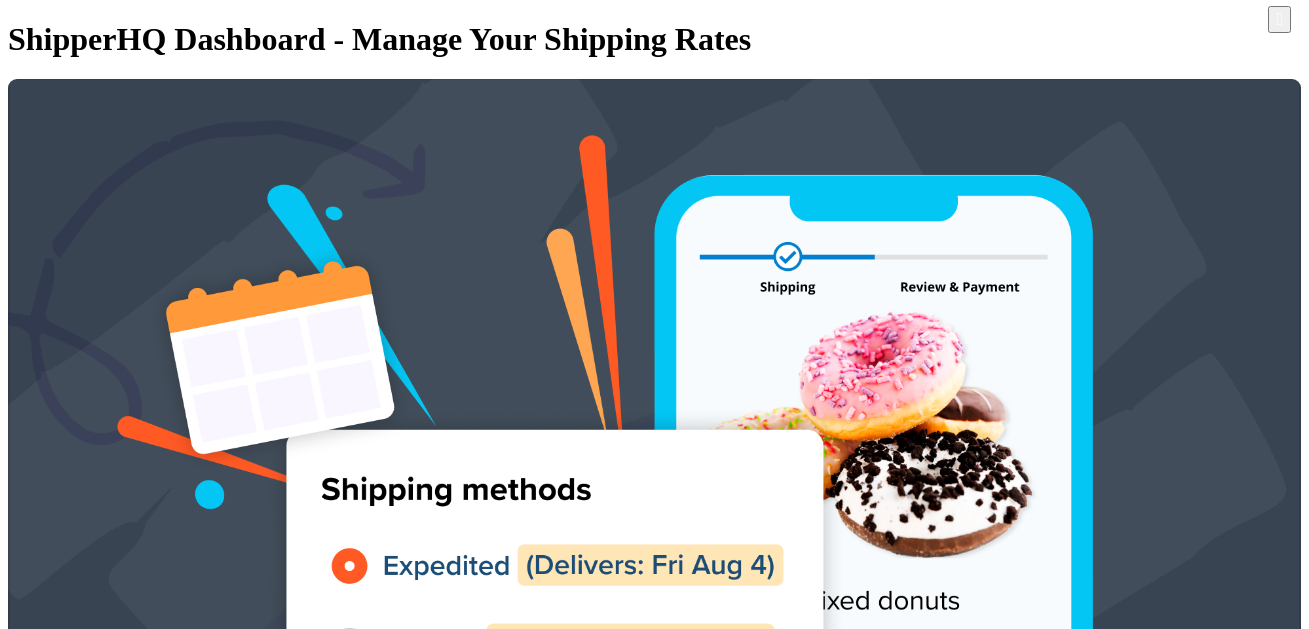 scroll, scrollTop: 0, scrollLeft: 0, axis: both 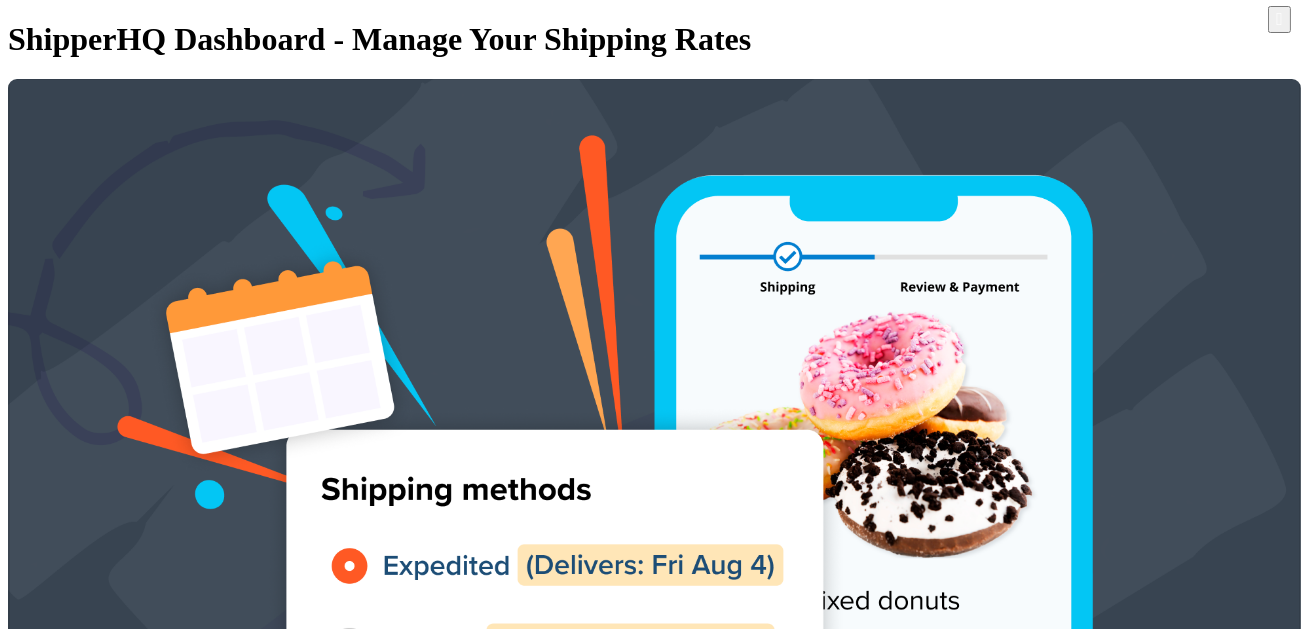 click on "Carriers
2" at bounding box center [120, 1094] 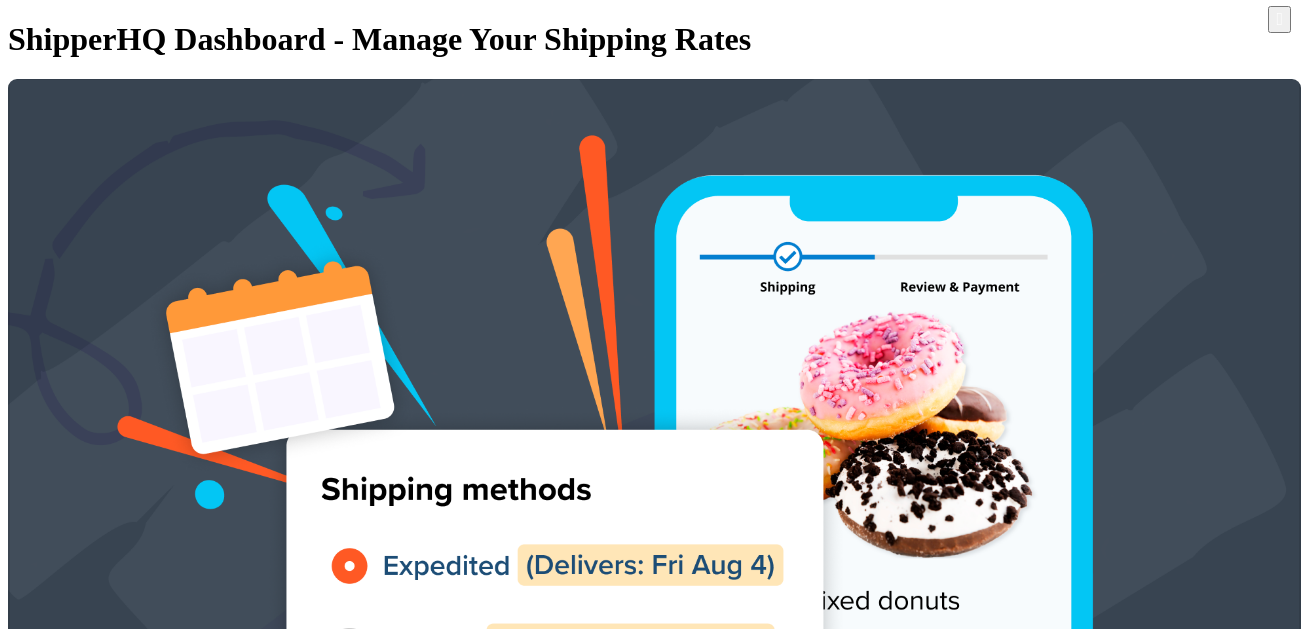 scroll, scrollTop: 0, scrollLeft: 0, axis: both 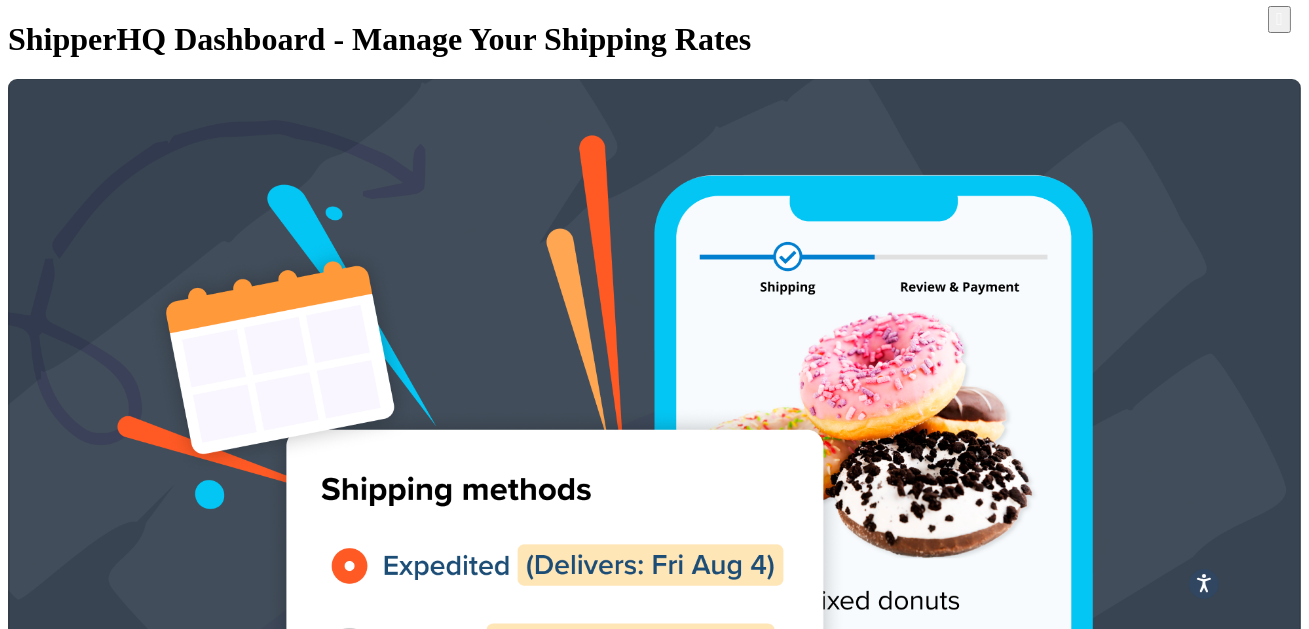 click on "Shipping Rules" at bounding box center [137, 1112] 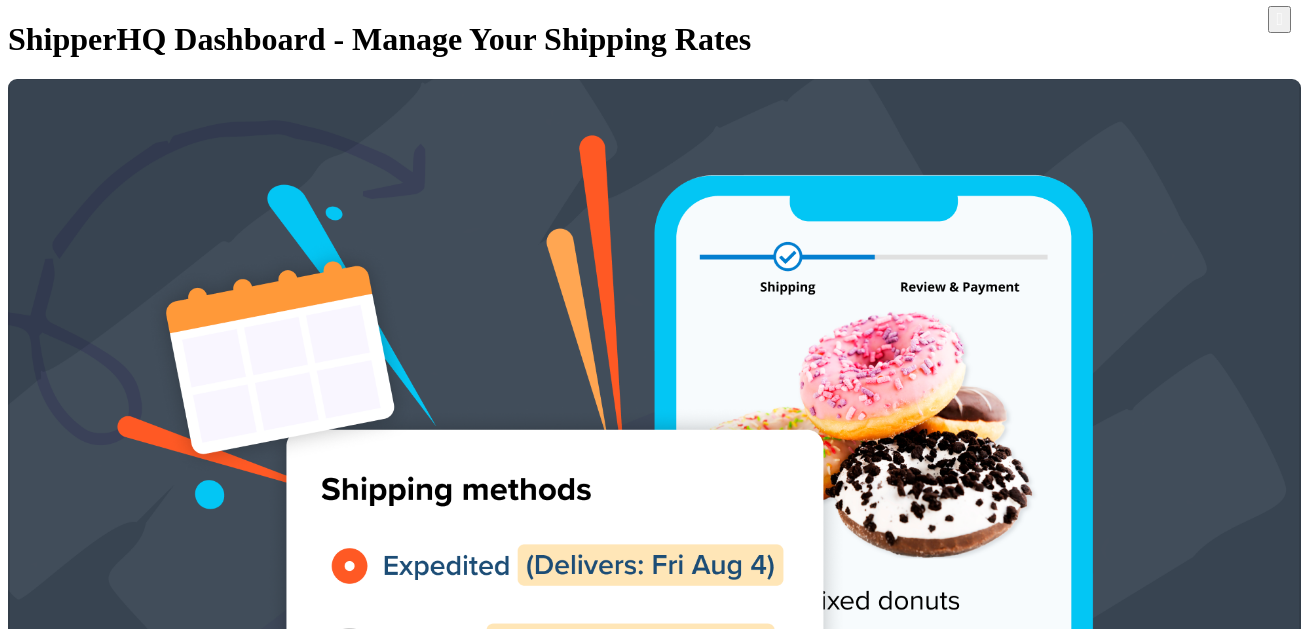 scroll, scrollTop: 0, scrollLeft: 0, axis: both 